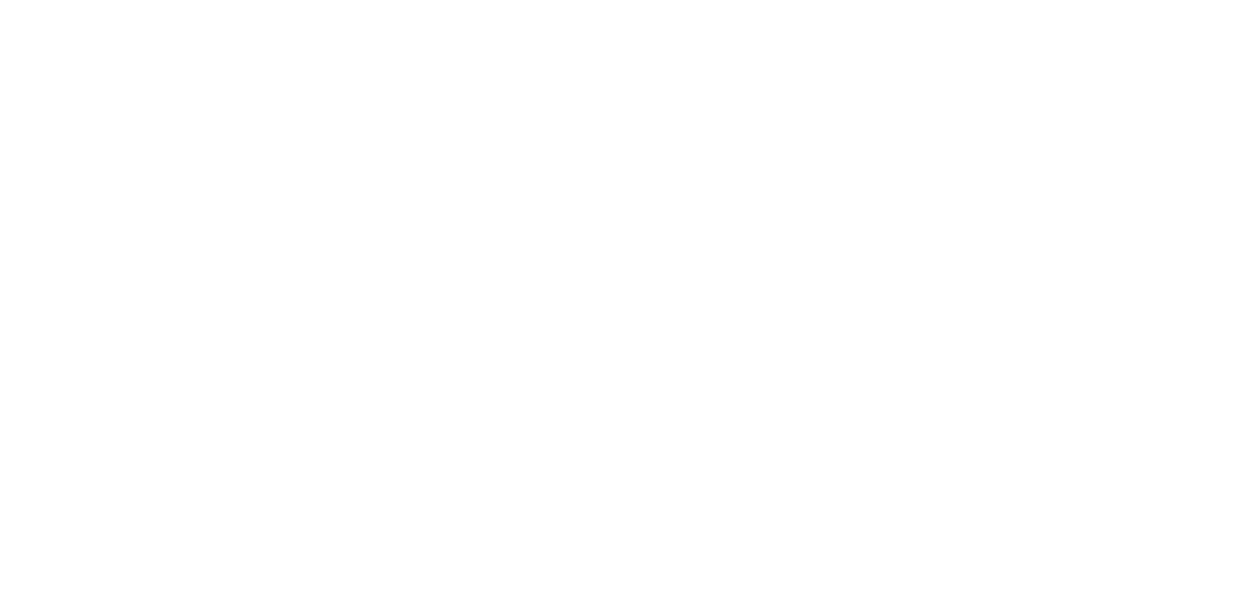 scroll, scrollTop: 0, scrollLeft: 0, axis: both 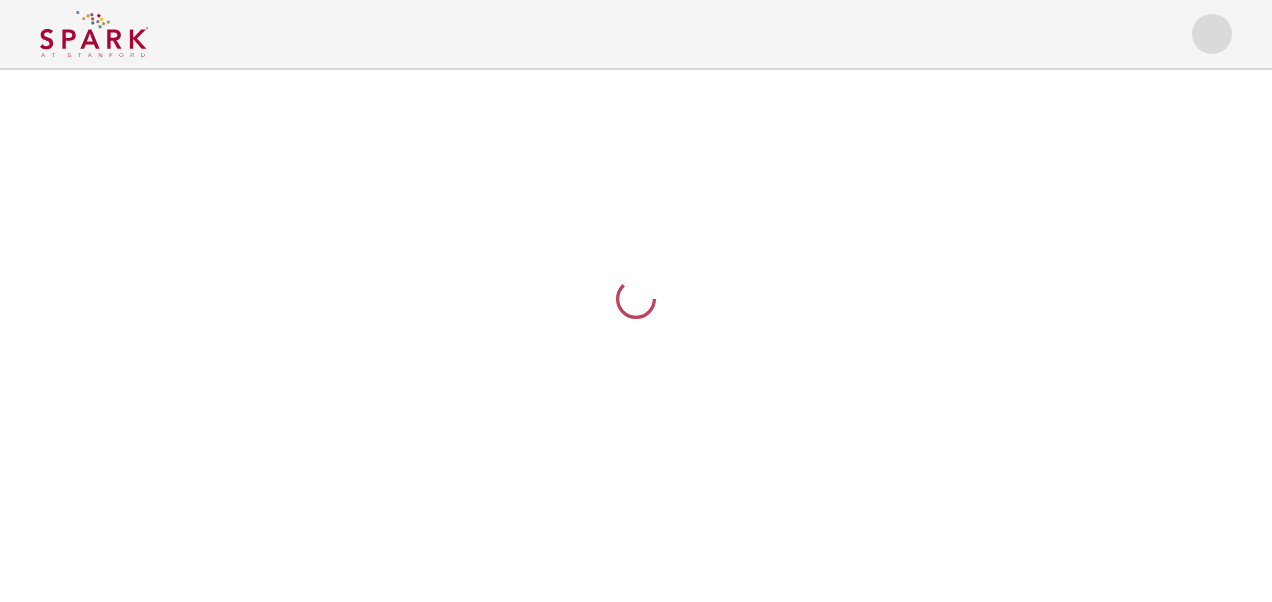 click at bounding box center [636, 301] 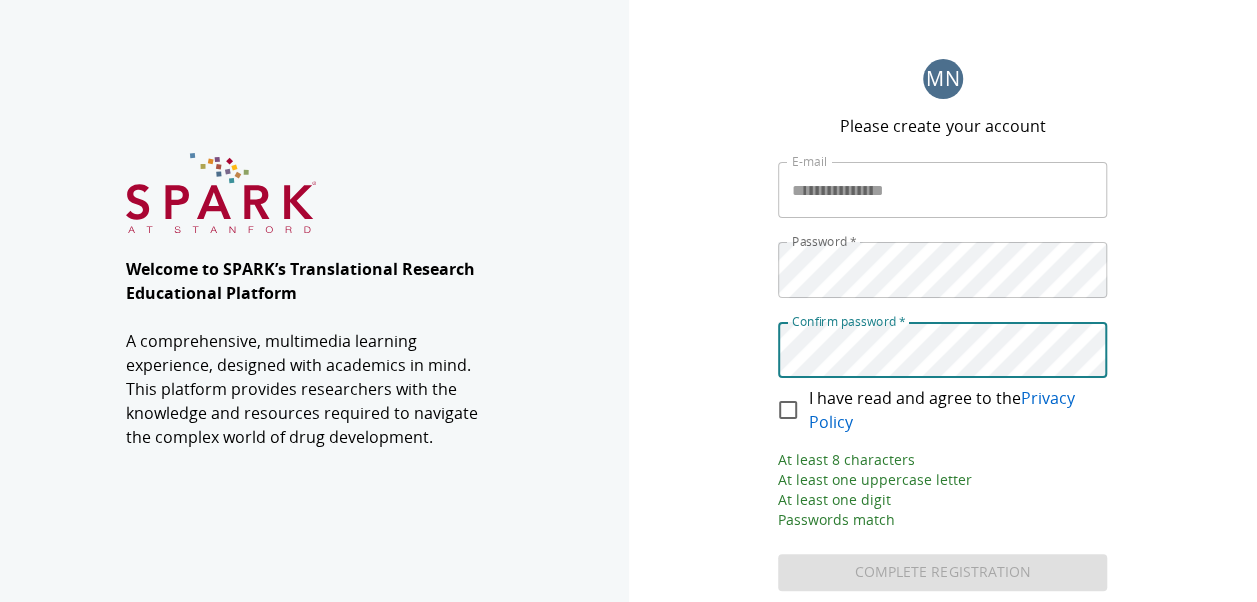scroll, scrollTop: 4, scrollLeft: 0, axis: vertical 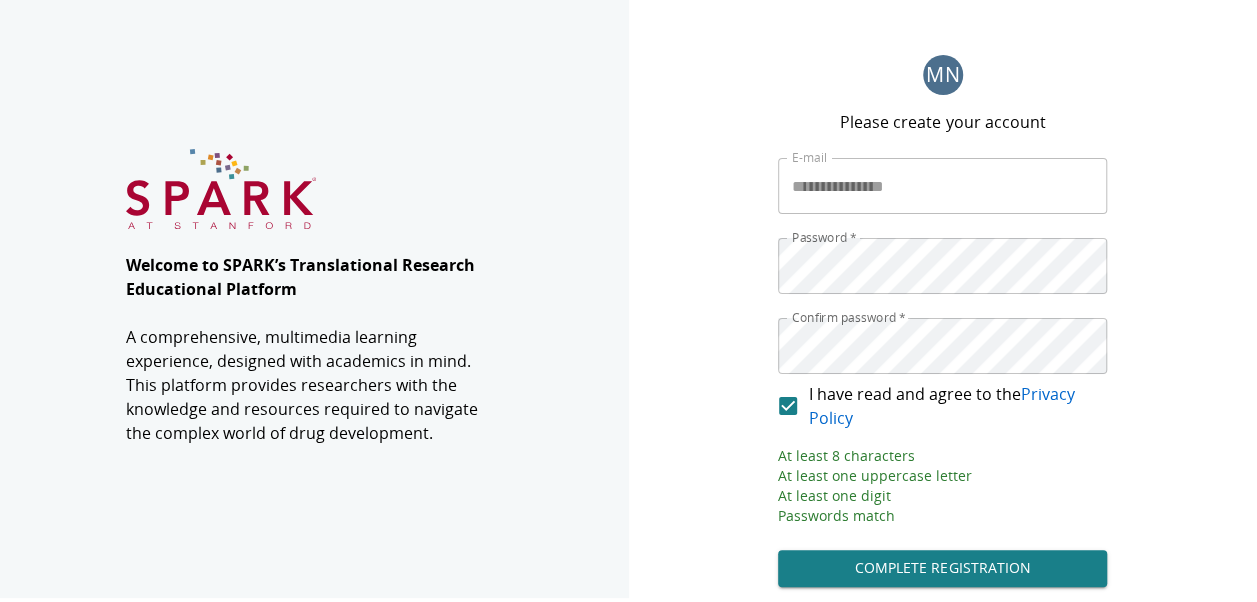 click on "Complete Registration" at bounding box center (942, 568) 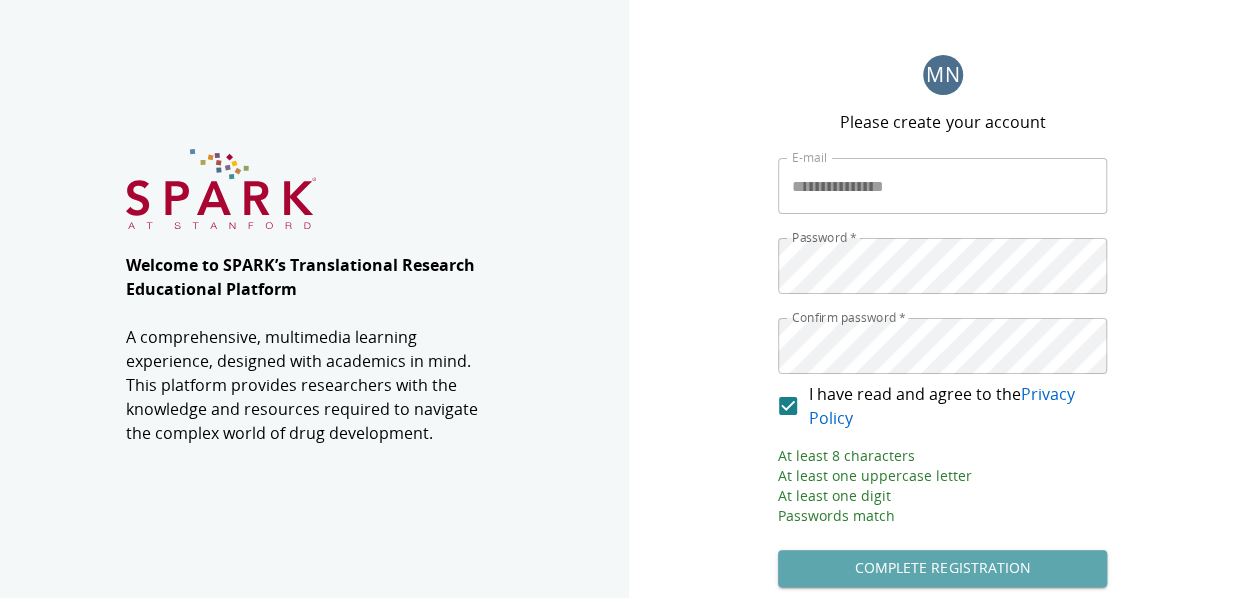 click on "Complete Registration" at bounding box center (942, 568) 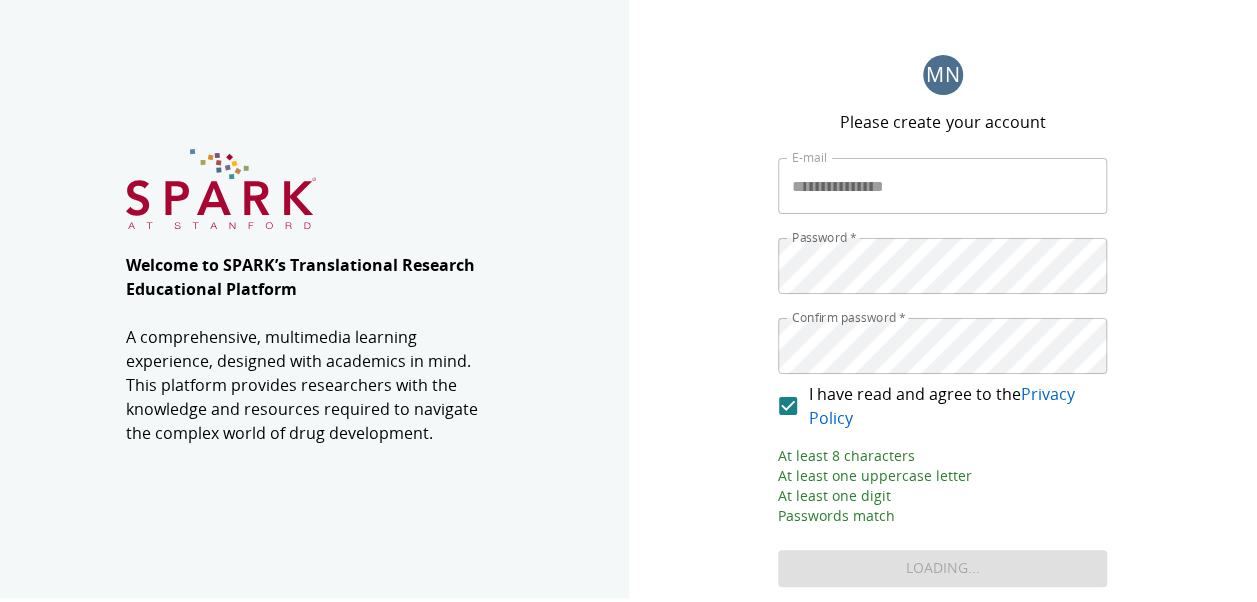 click on "**********" at bounding box center (942, 372) 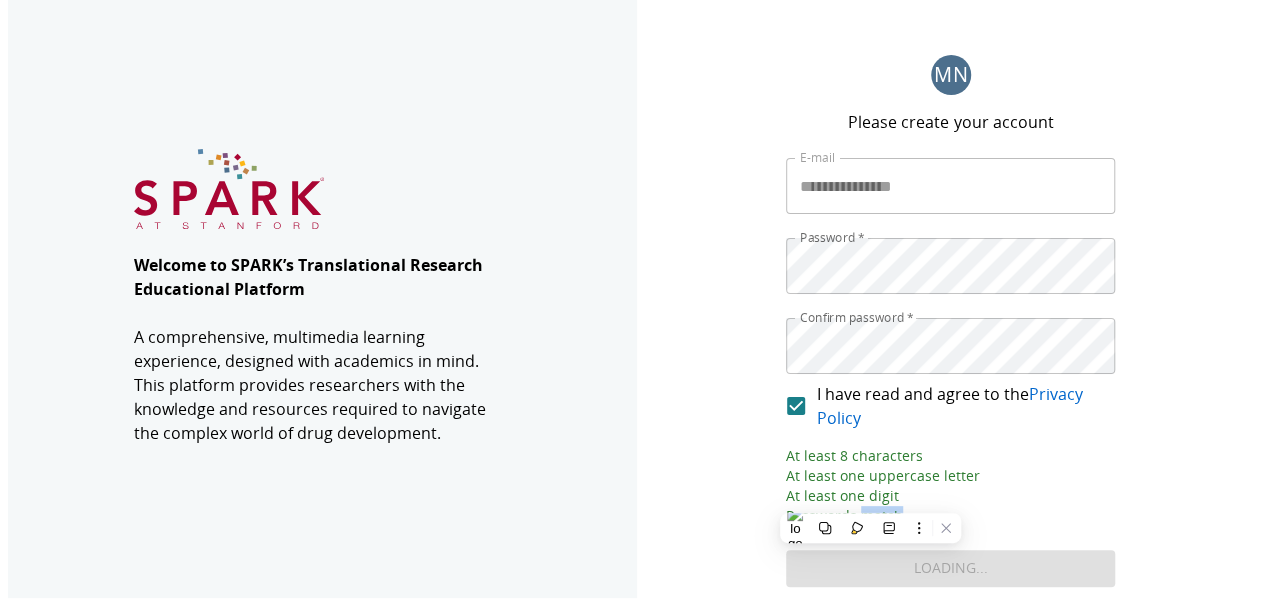 scroll, scrollTop: 0, scrollLeft: 0, axis: both 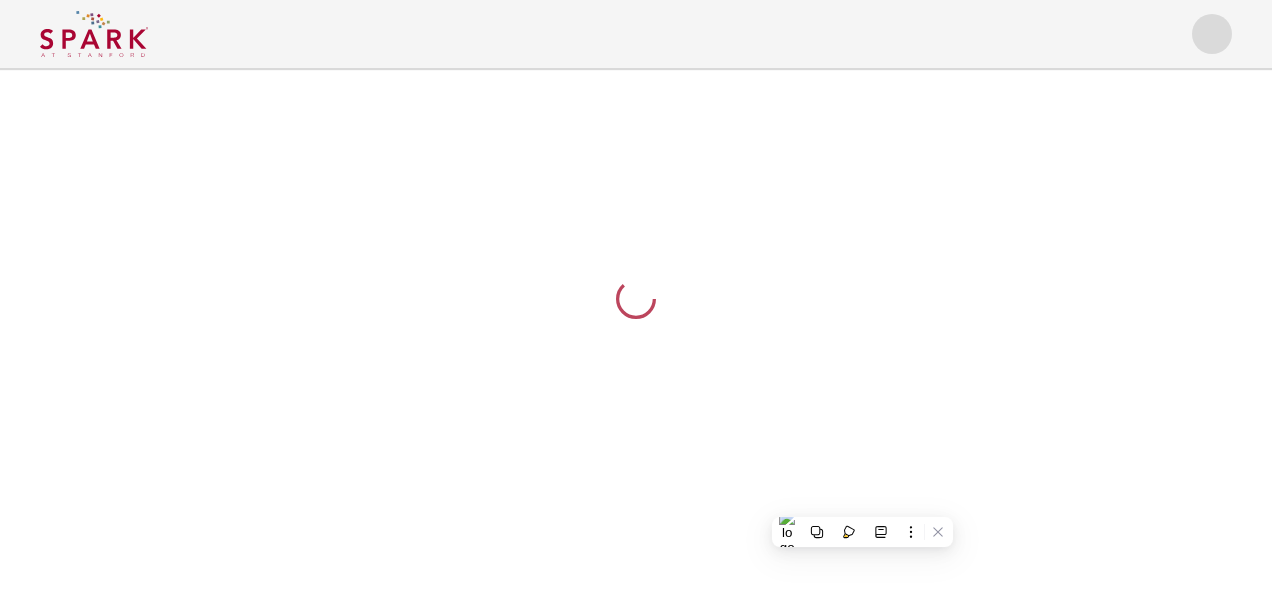 click on "**********" at bounding box center (636, 301) 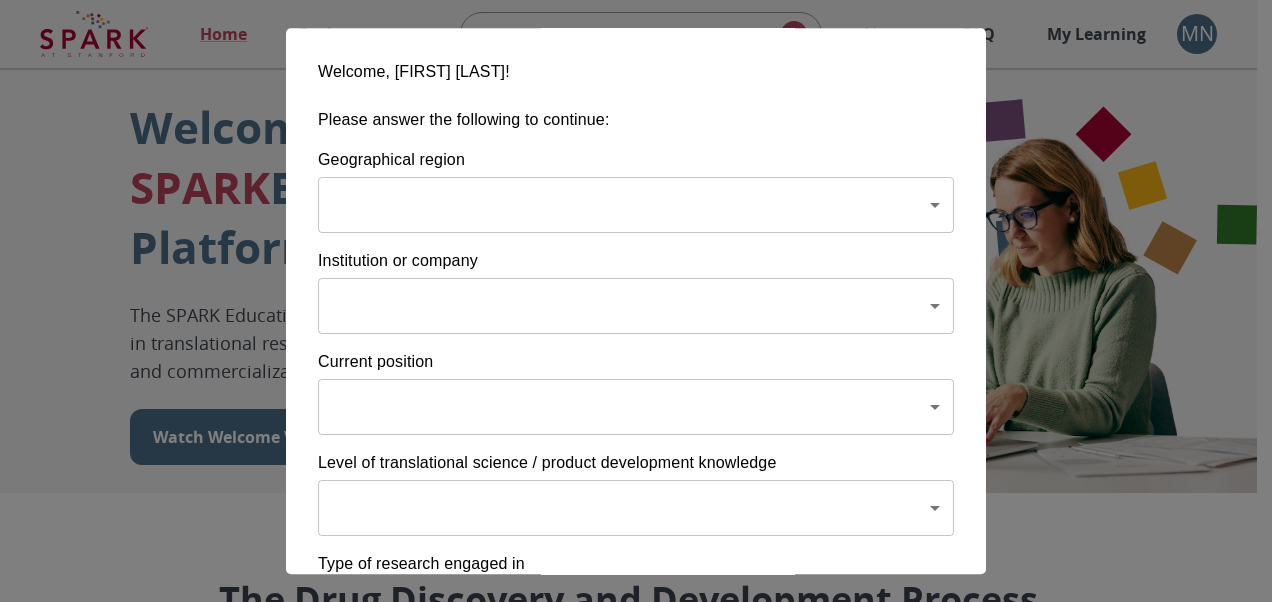 click on "Home Explore ​ About FAQ My Learning MN Welcome to the SPARK  Educational Platform The SPARK Educational Platform will support your learning journey in translational research, therapeutic discovery and development, and commercialization. Watch Welcome Video The Drug Discovery and Development Process The drug development process typically has three phases. Discover, Develop, Deliver. Click each tab to learn more. Discover Develop Deliver Discover The Discover section covers foundational knowledge in drug discovery and
development, from identifying unmet medical need and understanding the disease to defining essential
product characteristics, therapeutic discovery, and optimization. You will also find information
supporting strategic planning, the basics of the market, and technology transfer as well as regulatory
and intellectual property considerations. Watch Video Your Learning, Your Way Courses Go to Courses Courses Go to Courses Modules Go to Modules Videos Go to Videos" at bounding box center [636, 1230] 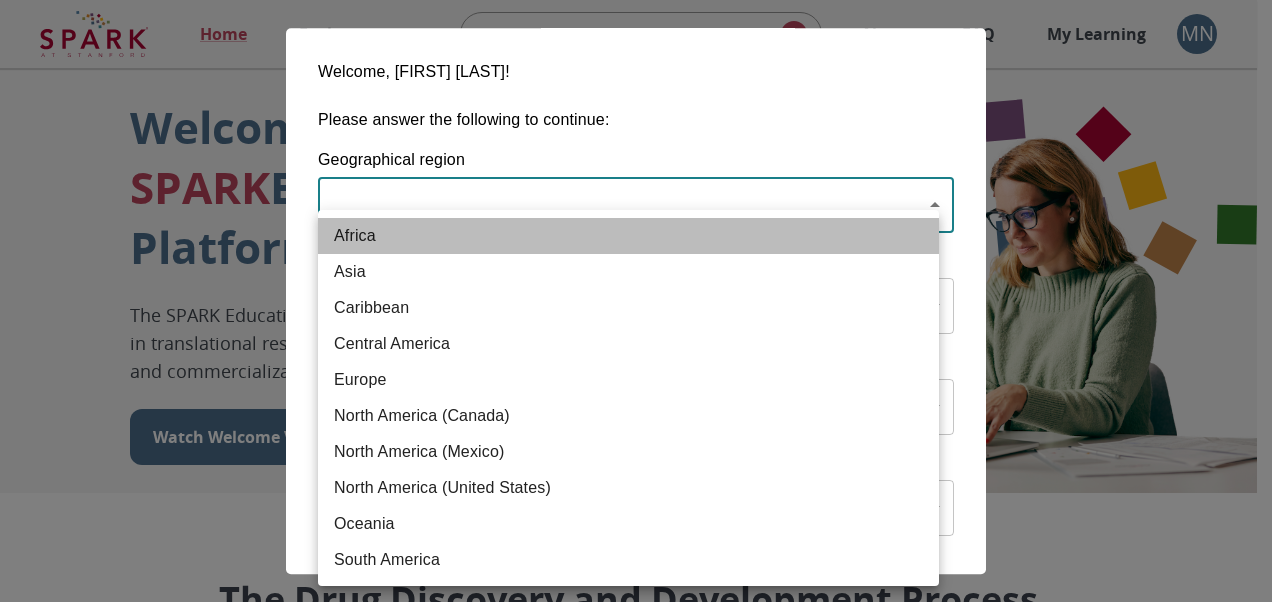 click on "Africa" at bounding box center [628, 236] 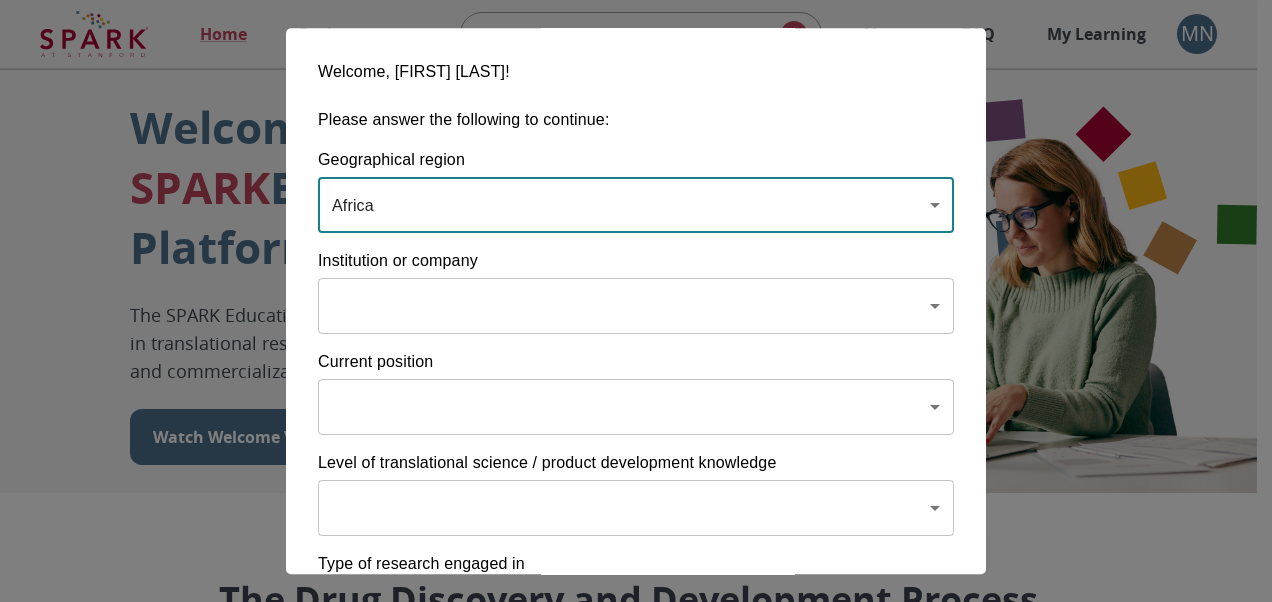 click on "Home Explore ​ About FAQ My Learning MN Welcome to the SPARK  Educational Platform The SPARK Educational Platform will support your learning journey in translational research, therapeutic discovery and development, and commercialization. Watch Welcome Video The Drug Discovery and Development Process The drug development process typically has three phases. Discover, Develop, Deliver. Click each tab to learn more. Discover Develop Deliver Discover The Discover section covers foundational knowledge in drug discovery and
development, from identifying unmet medical need and understanding the disease to defining essential
product characteristics, therapeutic discovery, and optimization. You will also find information
supporting strategic planning, the basics of the market, and technology transfer as well as regulatory
and intellectual property considerations. Watch Video Your Learning, Your Way Courses Go to Courses Courses Go to Courses Modules Go to Modules Videos Go to Videos" at bounding box center [636, 1230] 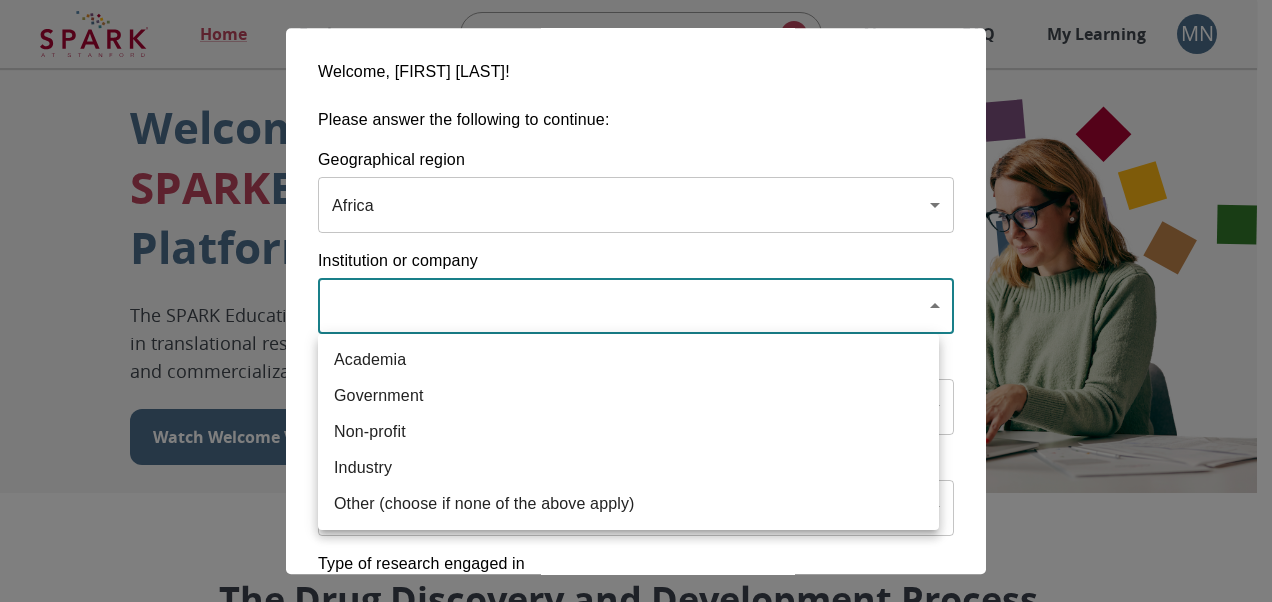click on "Academia" at bounding box center (628, 360) 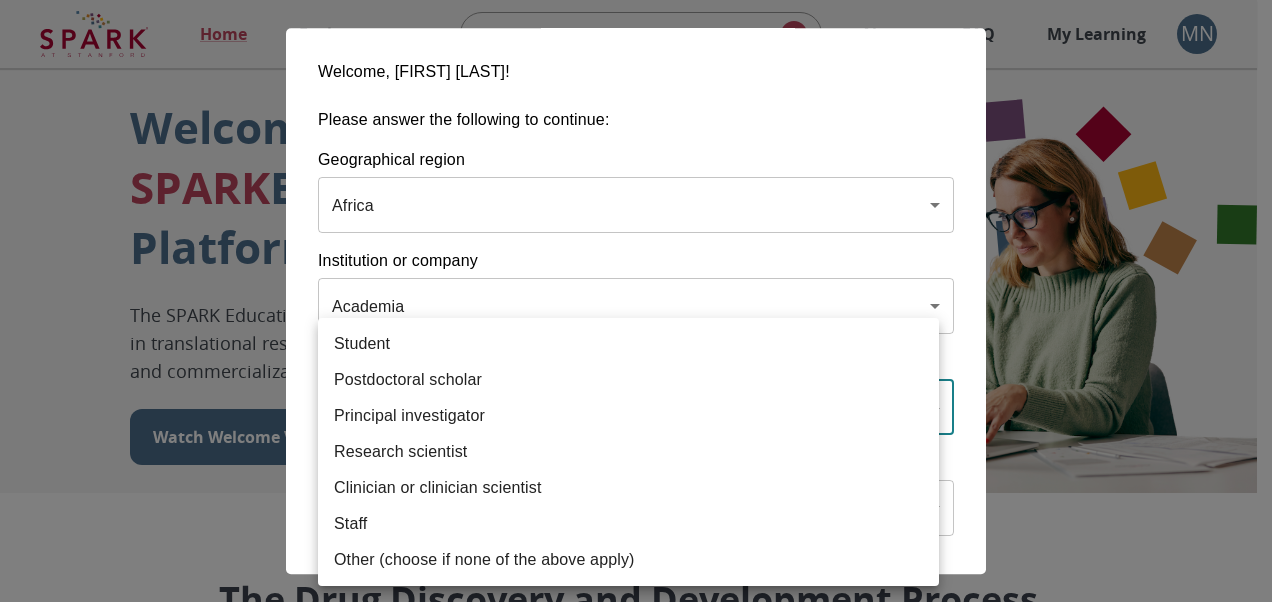 click on "Home Explore ​ About FAQ My Learning MN Welcome to the SPARK  Educational Platform The SPARK Educational Platform will support your learning journey in translational research, therapeutic discovery and development, and commercialization. Watch Welcome Video The Drug Discovery and Development Process The drug development process typically has three phases. Discover, Develop, Deliver. Click each tab to learn more. Discover Develop Deliver Discover The Discover section covers foundational knowledge in drug discovery and
development, from identifying unmet medical need and understanding the disease to defining essential
product characteristics, therapeutic discovery, and optimization. You will also find information
supporting strategic planning, the basics of the market, and technology transfer as well as regulatory
and intellectual property considerations. Watch Video Your Learning, Your Way Courses Go to Courses Courses Go to Courses Modules Go to Modules Videos Go to Videos" at bounding box center (636, 1230) 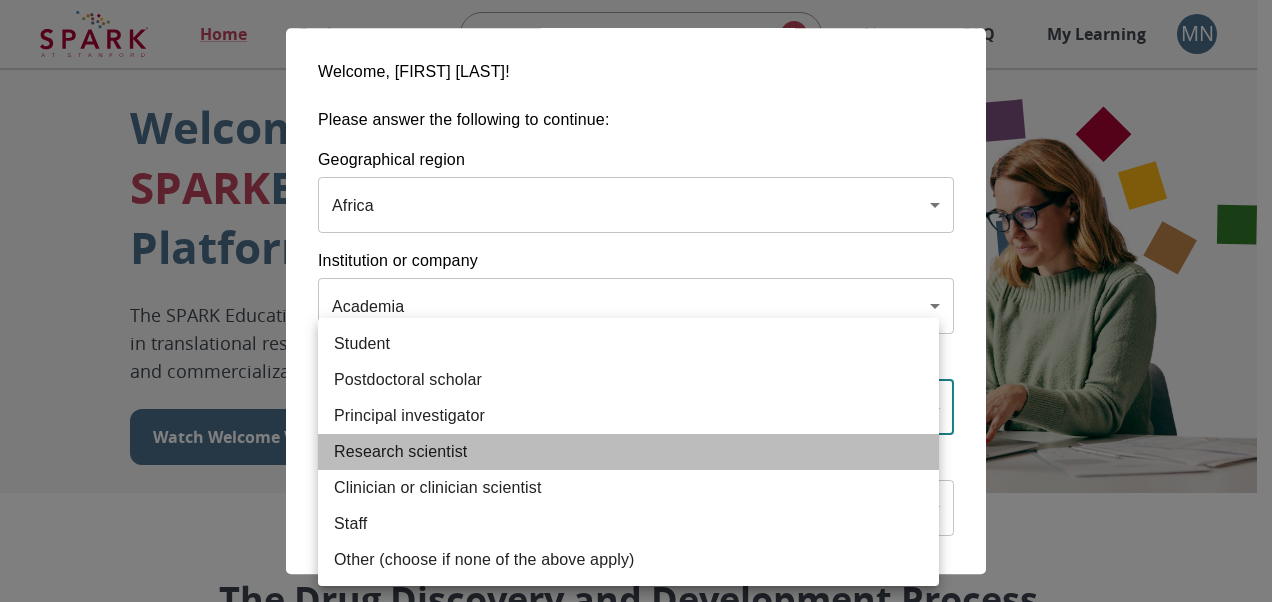 click on "Research scientist" at bounding box center [628, 344] 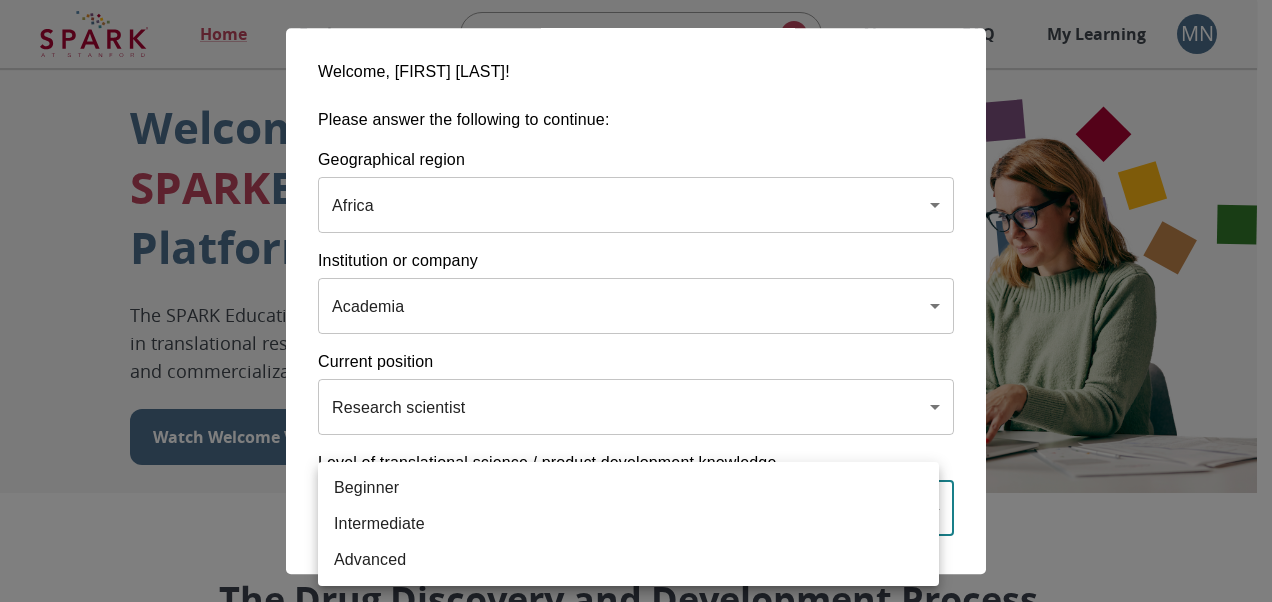 click on "Home Explore ​ About FAQ My Learning MN Welcome to the SPARK  Educational Platform The SPARK Educational Platform will support your learning journey in translational research, therapeutic discovery and development, and commercialization. Watch Welcome Video The Drug Discovery and Development Process The drug development process typically has three phases. Discover, Develop, Deliver. Click each tab to learn more. Discover Develop Deliver Discover The Discover section covers foundational knowledge in drug discovery and
development, from identifying unmet medical need and understanding the disease to defining essential
product characteristics, therapeutic discovery, and optimization. You will also find information
supporting strategic planning, the basics of the market, and technology transfer as well as regulatory
and intellectual property considerations. Watch Video Your Learning, Your Way Courses Go to Courses Courses Go to Courses Modules Go to Modules Videos Go to Videos" at bounding box center (636, 1230) 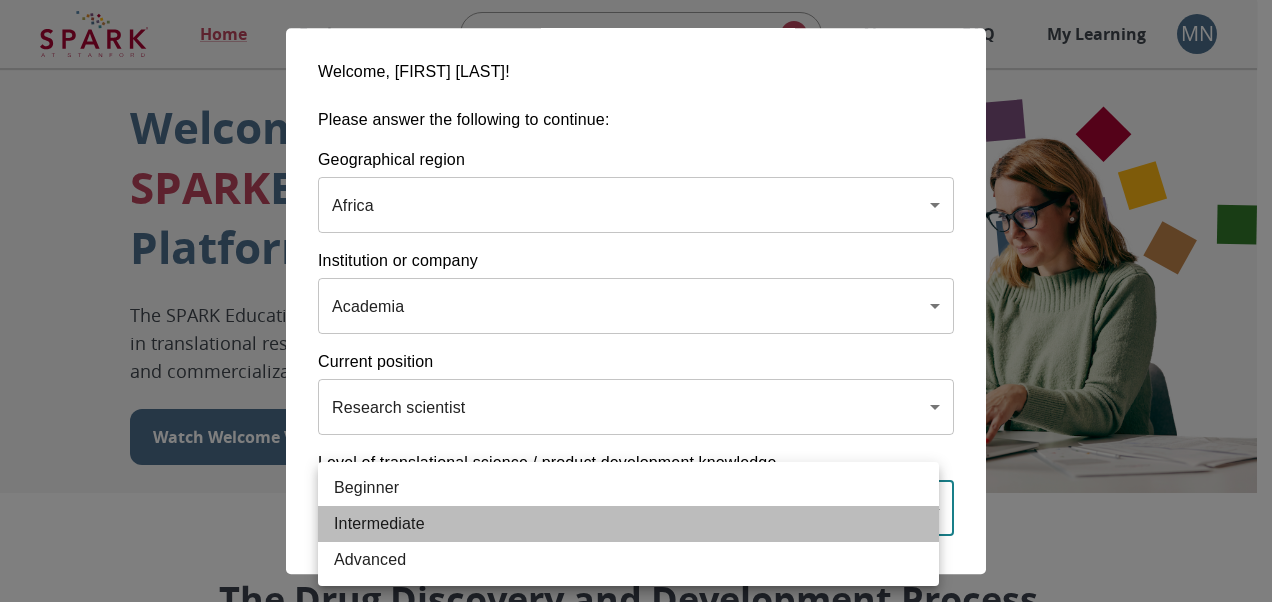 click on "Intermediate" at bounding box center (628, 488) 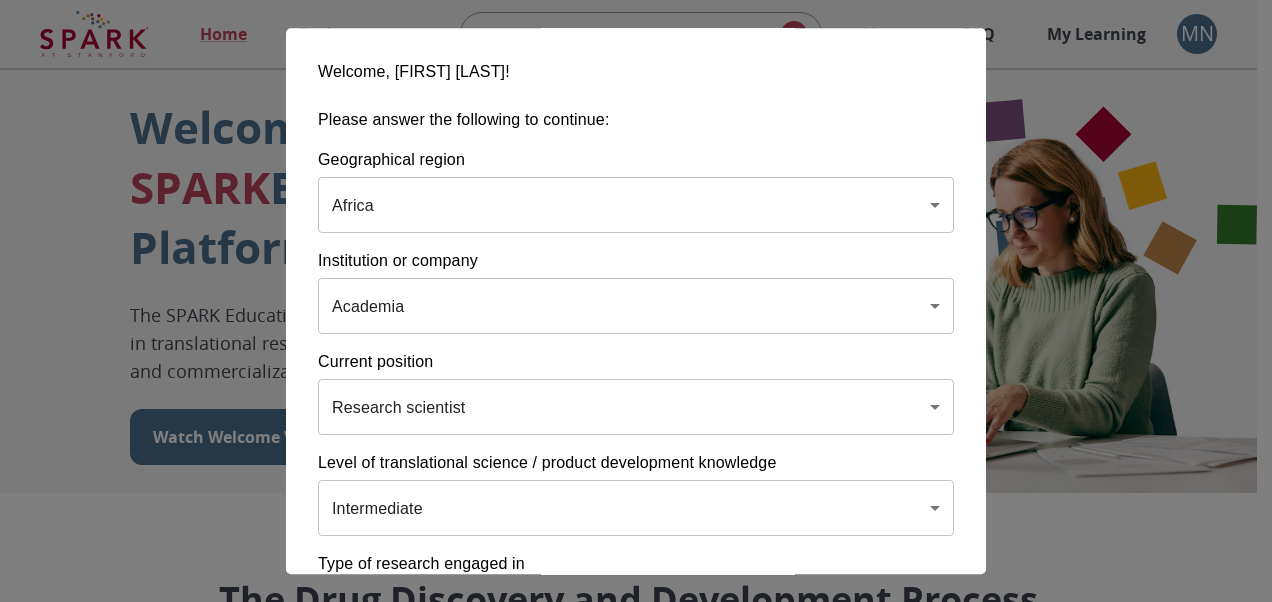 click on "**********" at bounding box center (636, 493) 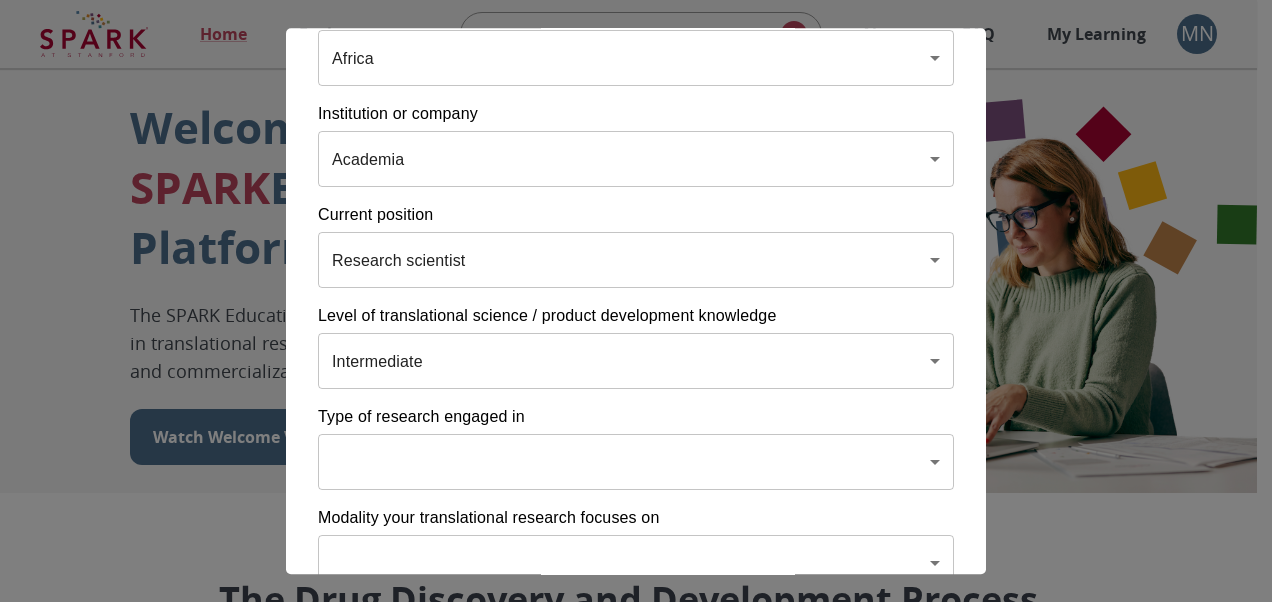 scroll, scrollTop: 146, scrollLeft: 0, axis: vertical 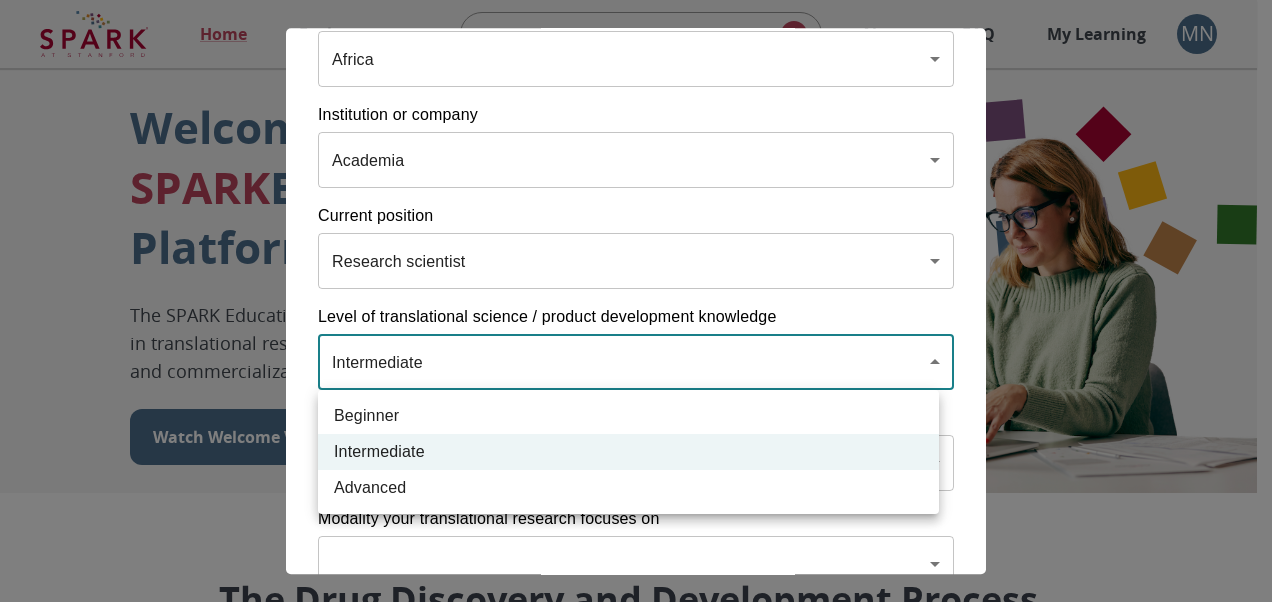 click on "Home Explore ​ About FAQ My Learning MN Welcome to the SPARK  Educational Platform The SPARK Educational Platform will support your learning journey in translational research, therapeutic discovery and development, and commercialization. Watch Welcome Video The Drug Discovery and Development Process The drug development process typically has three phases. Discover, Develop, Deliver. Click each tab to learn more. Discover Develop Deliver Discover The Discover section covers foundational knowledge in drug discovery and
development, from identifying unmet medical need and understanding the disease to defining essential
product characteristics, therapeutic discovery, and optimization. You will also find information
supporting strategic planning, the basics of the market, and technology transfer as well as regulatory
and intellectual property considerations. Watch Video Your Learning, Your Way Courses Go to Courses Courses Go to Courses Modules Go to Modules Videos Go to Videos" at bounding box center (636, 1230) 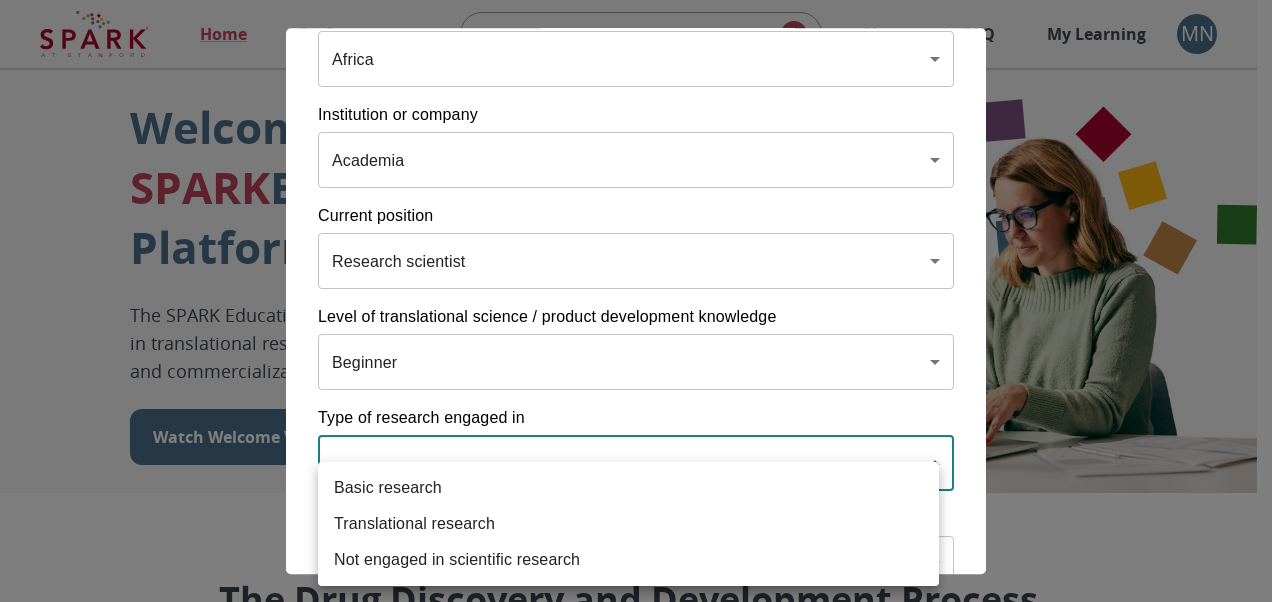 click on "Home Explore ​ About FAQ My Learning MN Welcome to the SPARK  Educational Platform The SPARK Educational Platform will support your learning journey in translational research, therapeutic discovery and development, and commercialization. Watch Welcome Video The Drug Discovery and Development Process The drug development process typically has three phases. Discover, Develop, Deliver. Click each tab to learn more. Discover Develop Deliver Discover The Discover section covers foundational knowledge in drug discovery and
development, from identifying unmet medical need and understanding the disease to defining essential
product characteristics, therapeutic discovery, and optimization. You will also find information
supporting strategic planning, the basics of the market, and technology transfer as well as regulatory
and intellectual property considerations. Watch Video Your Learning, Your Way Courses Go to Courses Courses Go to Courses Modules Go to Modules Videos Go to Videos" at bounding box center (636, 1230) 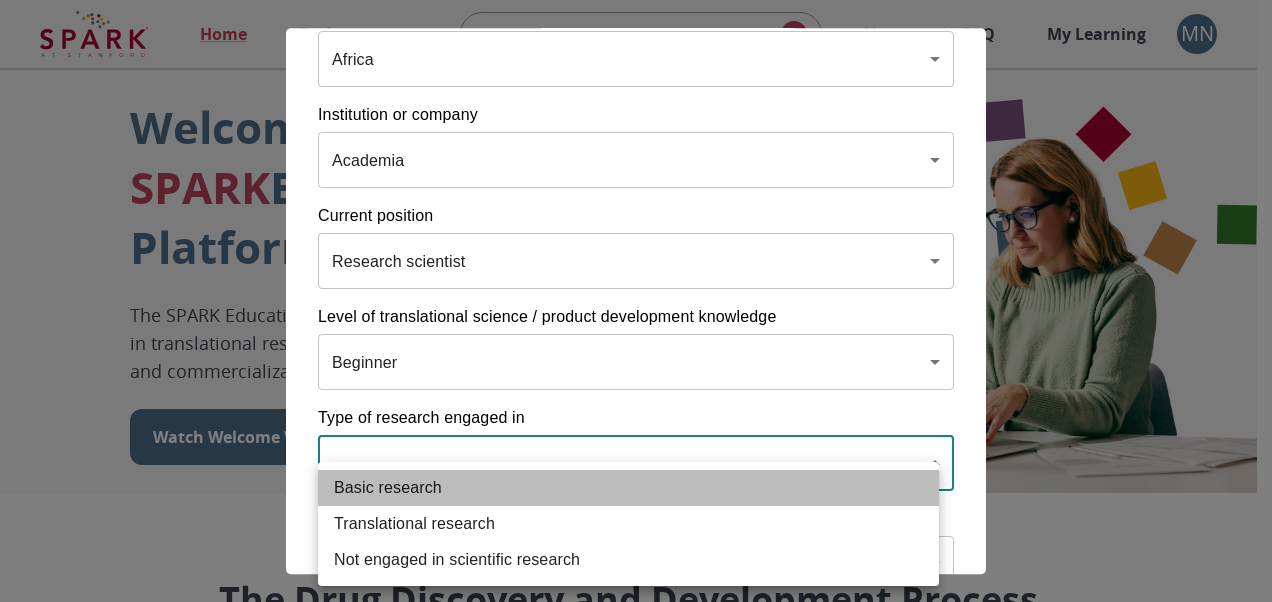 click on "Basic research" at bounding box center (628, 488) 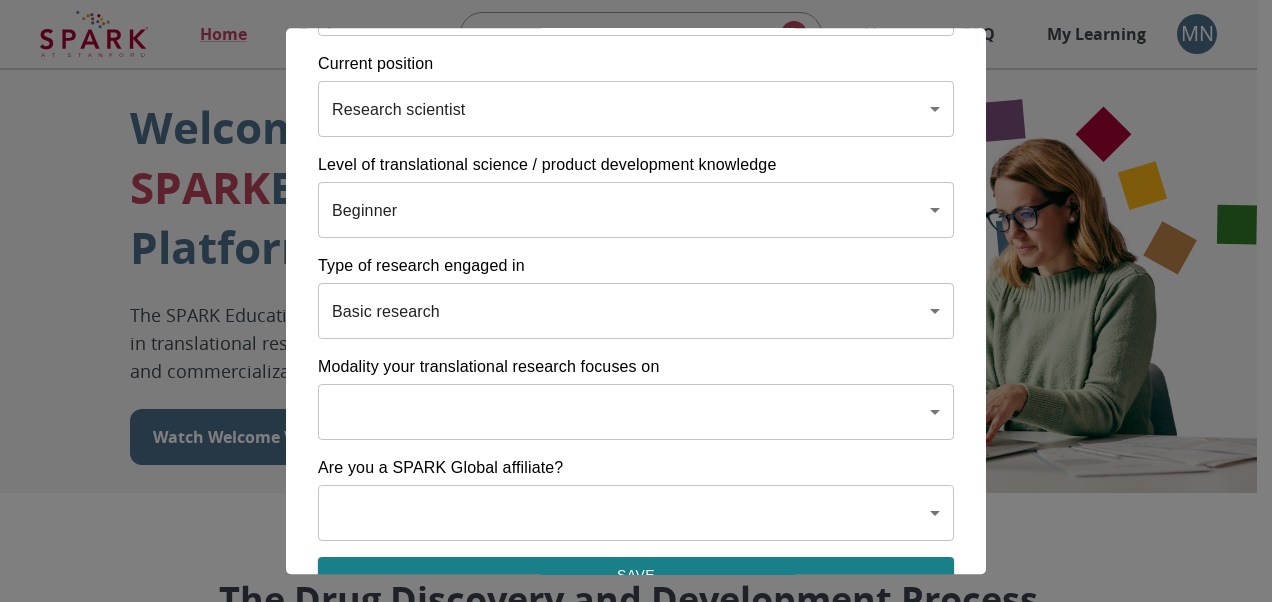 scroll, scrollTop: 301, scrollLeft: 0, axis: vertical 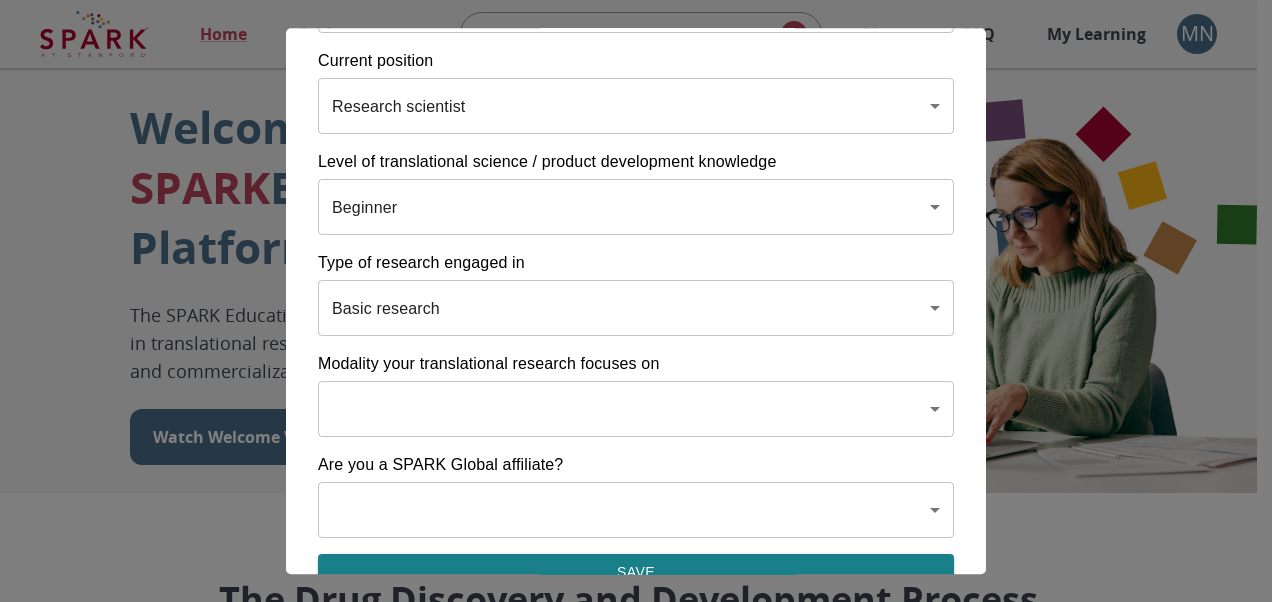 click on "Home Explore ​ About FAQ My Learning MN Welcome to the SPARK  Educational Platform The SPARK Educational Platform will support your learning journey in translational research, therapeutic discovery and development, and commercialization. Watch Welcome Video The Drug Discovery and Development Process The drug development process typically has three phases. Discover, Develop, Deliver. Click each tab to learn more. Discover Develop Deliver Discover The Discover section covers foundational knowledge in drug discovery and
development, from identifying unmet medical need and understanding the disease to defining essential
product characteristics, therapeutic discovery, and optimization. You will also find information
supporting strategic planning, the basics of the market, and technology transfer as well as regulatory
and intellectual property considerations. Watch Video Your Learning, Your Way Courses Go to Courses Courses Go to Courses Modules Go to Modules Videos Go to Videos" at bounding box center [636, 1230] 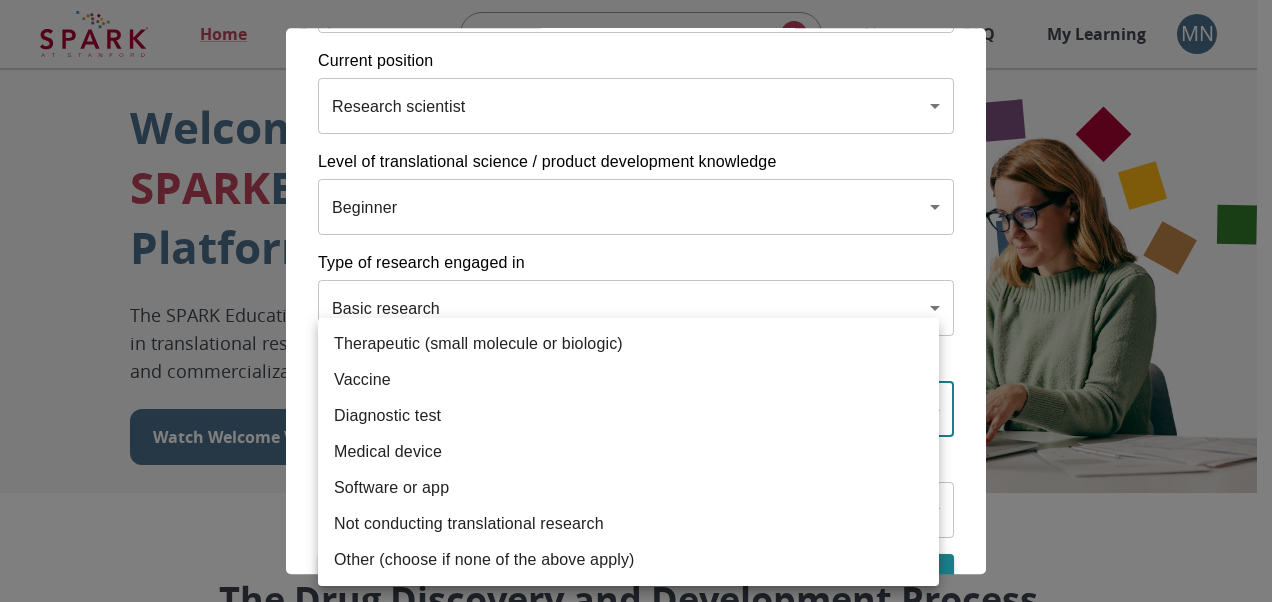click on "Therapeutic (small molecule or biologic)" at bounding box center (628, 344) 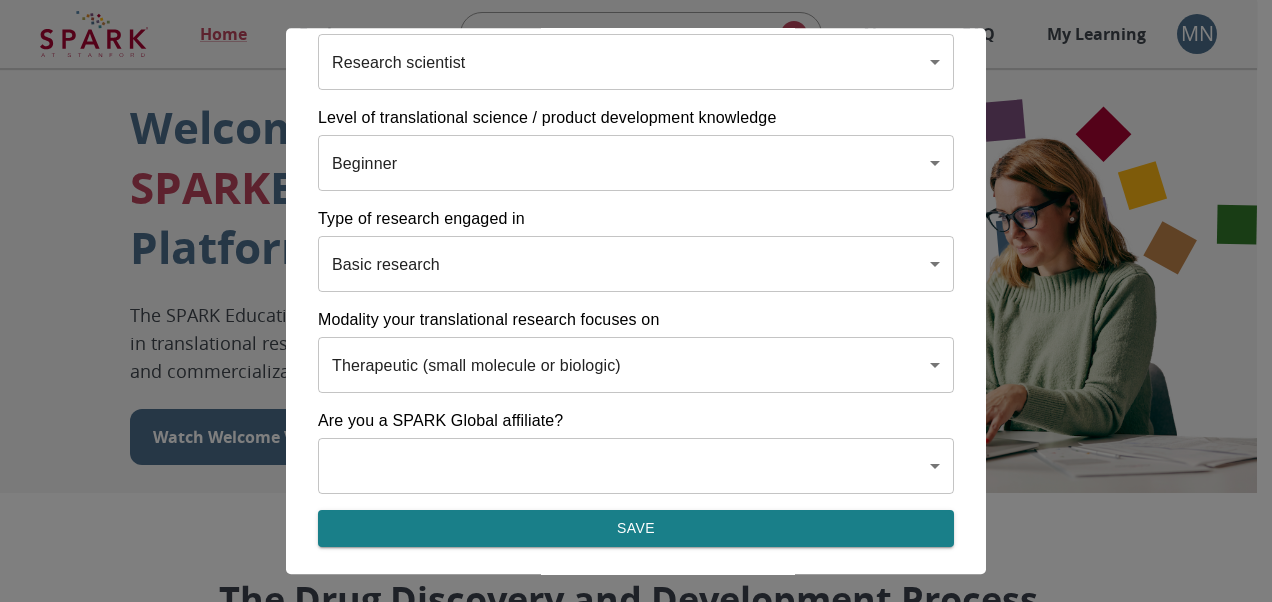 scroll, scrollTop: 350, scrollLeft: 0, axis: vertical 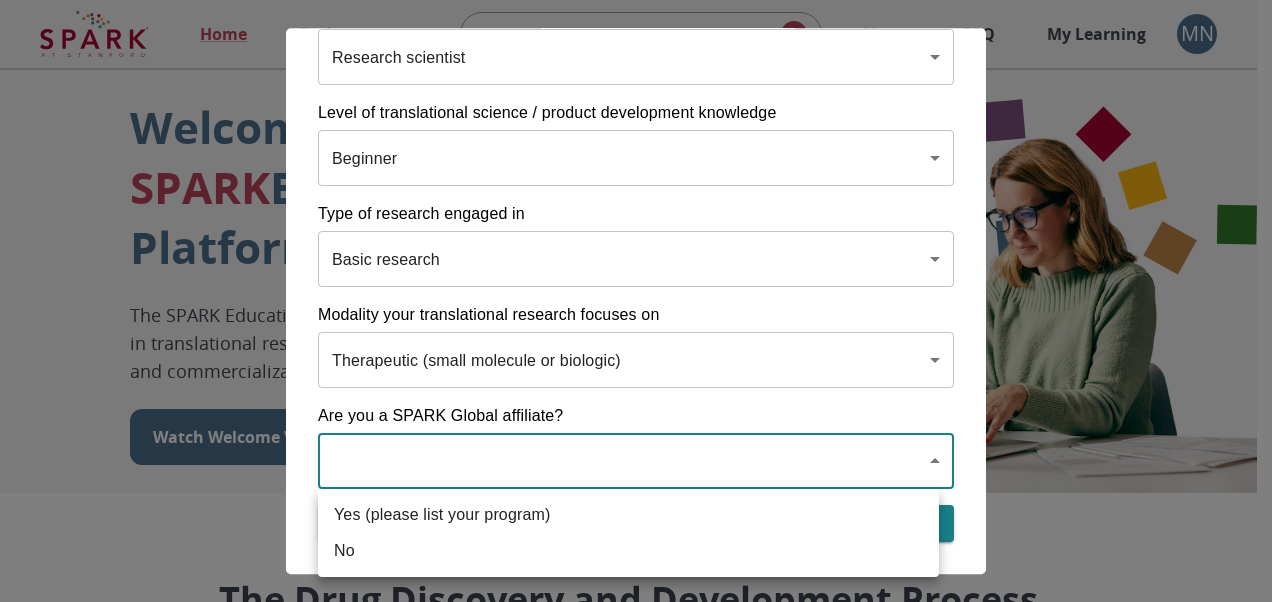 click on "Home Explore ​ About FAQ My Learning MN Welcome to the SPARK  Educational Platform The SPARK Educational Platform will support your learning journey in translational research, therapeutic discovery and development, and commercialization. Watch Welcome Video The Drug Discovery and Development Process The drug development process typically has three phases. Discover, Develop, Deliver. Click each tab to learn more. Discover Develop Deliver Discover The Discover section covers foundational knowledge in drug discovery and
development, from identifying unmet medical need and understanding the disease to defining essential
product characteristics, therapeutic discovery, and optimization. You will also find information
supporting strategic planning, the basics of the market, and technology transfer as well as regulatory
and intellectual property considerations. Watch Video Your Learning, Your Way Courses Go to Courses Courses Go to Courses Modules Go to Modules Videos Go to Videos No" at bounding box center [636, 1230] 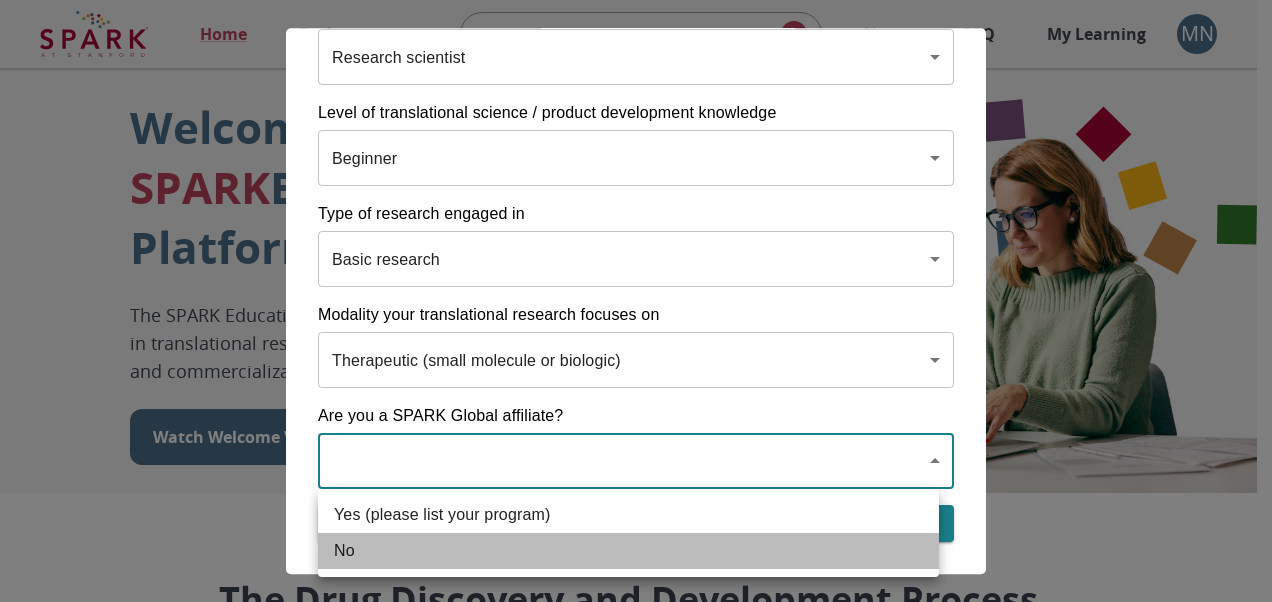 click on "No" at bounding box center [628, 515] 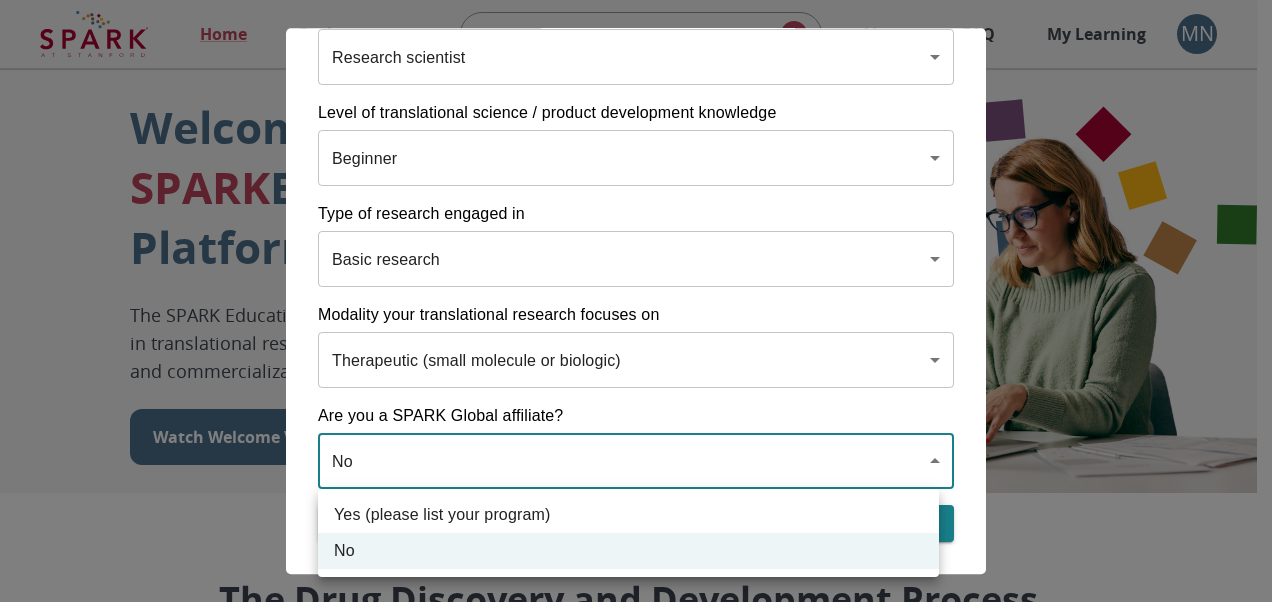 click on "Home Explore ​ About FAQ My Learning MN Welcome to the SPARK  Educational Platform The SPARK Educational Platform will support your learning journey in translational research, therapeutic discovery and development, and commercialization. Watch Welcome Video The Drug Discovery and Development Process The drug development process typically has three phases. Discover, Develop, Deliver. Click each tab to learn more. Discover Develop Deliver Discover The Discover section covers foundational knowledge in drug discovery and
development, from identifying unmet medical need and understanding the disease to defining essential
product characteristics, therapeutic discovery, and optimization. You will also find information
supporting strategic planning, the basics of the market, and technology transfer as well as regulatory
and intellectual property considerations. Watch Video Your Learning, Your Way Courses Go to Courses Courses Go to Courses Modules Go to Modules Videos Go to Videos No" at bounding box center (636, 1230) 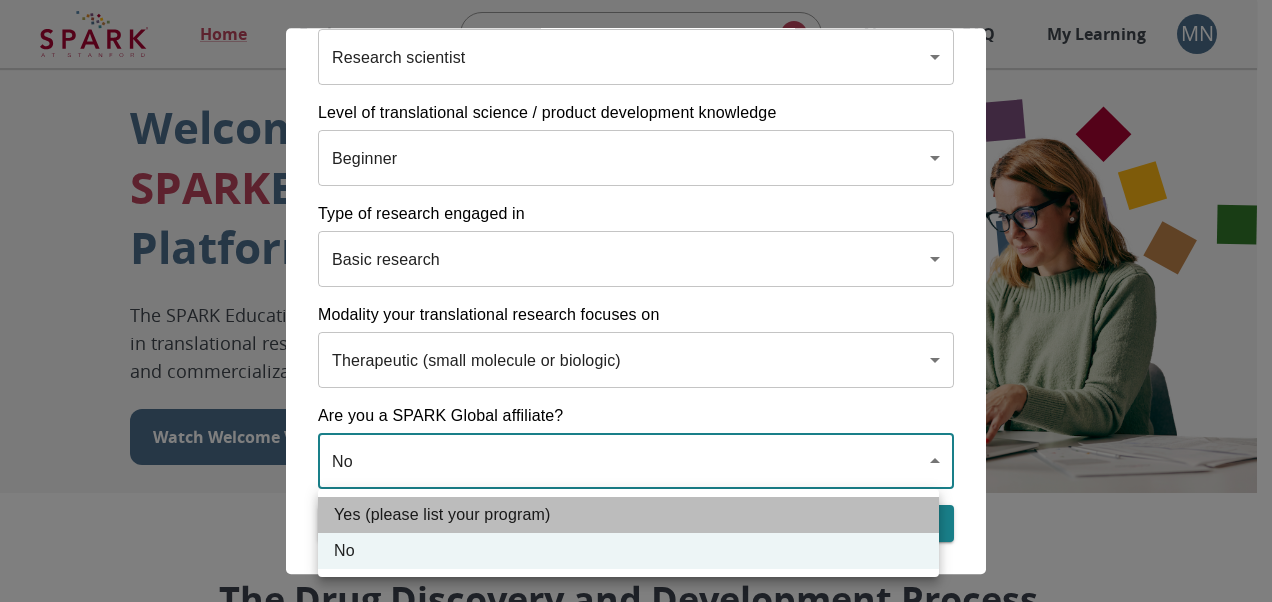 click on "Yes (please list your program)" at bounding box center (628, 515) 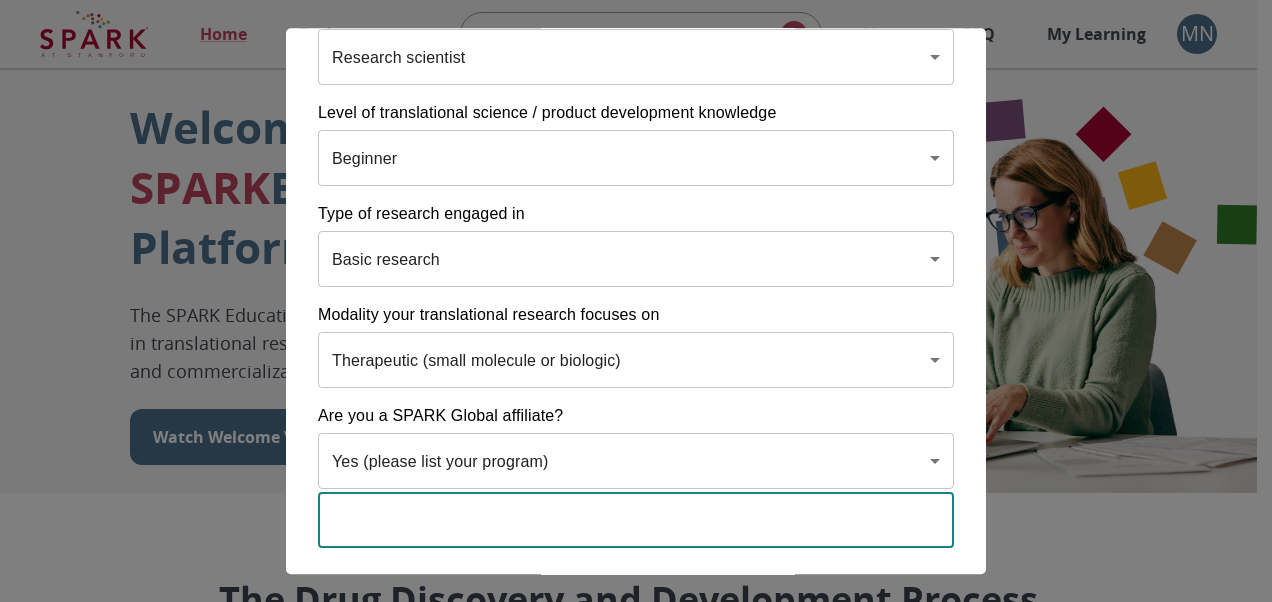 click at bounding box center [636, 520] 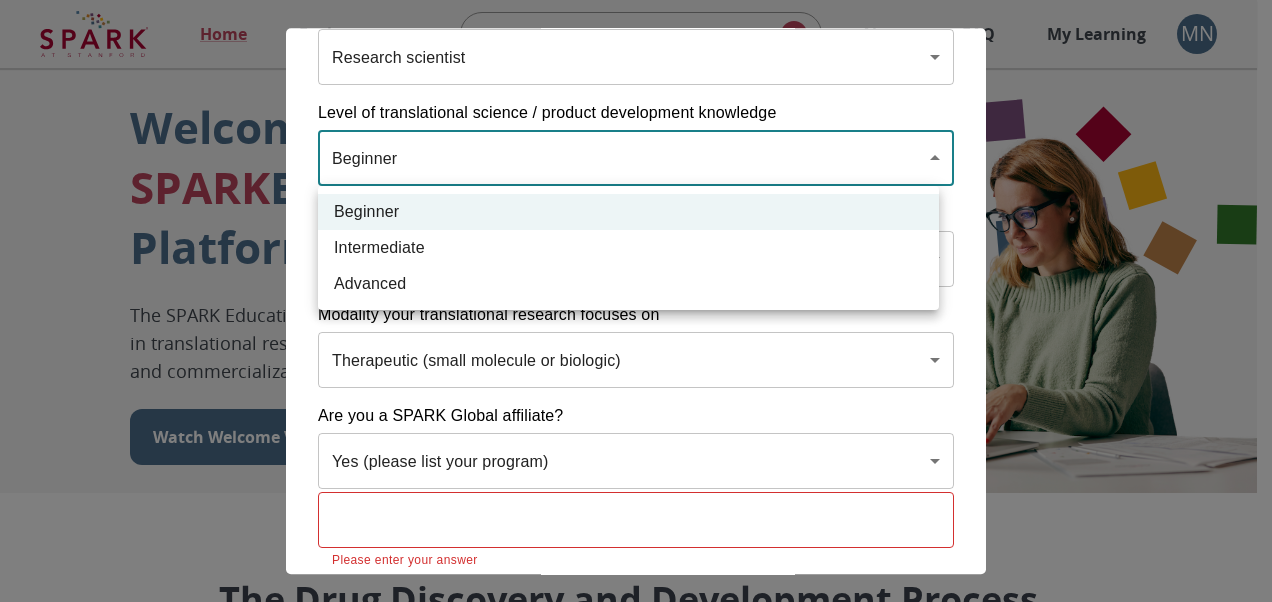 click on "Home Explore ​ About FAQ My Learning MN Welcome to the SPARK  Educational Platform The SPARK Educational Platform will support your learning journey in translational research, therapeutic discovery and development, and commercialization. Watch Welcome Video The Drug Discovery and Development Process The drug development process typically has three phases. Discover, Develop, Deliver. Click each tab to learn more. Discover Develop Deliver Discover The Discover section covers foundational knowledge in drug discovery and
development, from identifying unmet medical need and understanding the disease to defining essential
product characteristics, therapeutic discovery, and optimization. You will also find information
supporting strategic planning, the basics of the market, and technology transfer as well as regulatory
and intellectual property considerations. Watch Video Your Learning, Your Way Courses Go to Courses Courses Go to Courses Modules Go to Modules Videos Go to Videos" at bounding box center (636, 1230) 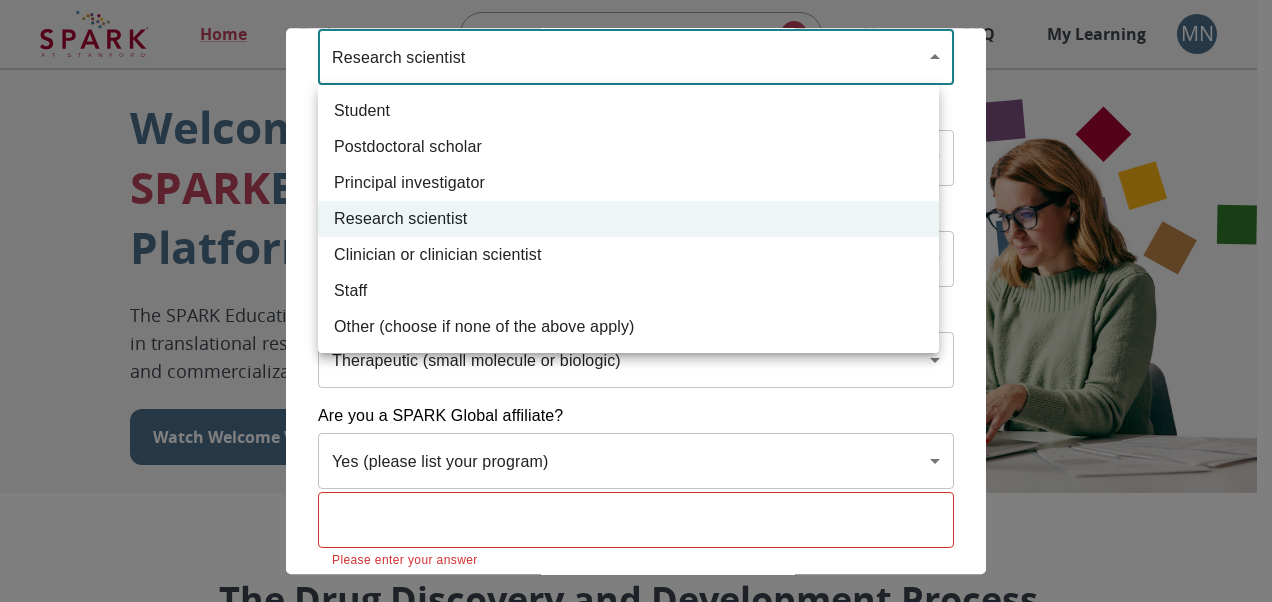 drag, startPoint x: 616, startPoint y: 47, endPoint x: 705, endPoint y: 42, distance: 89.140335 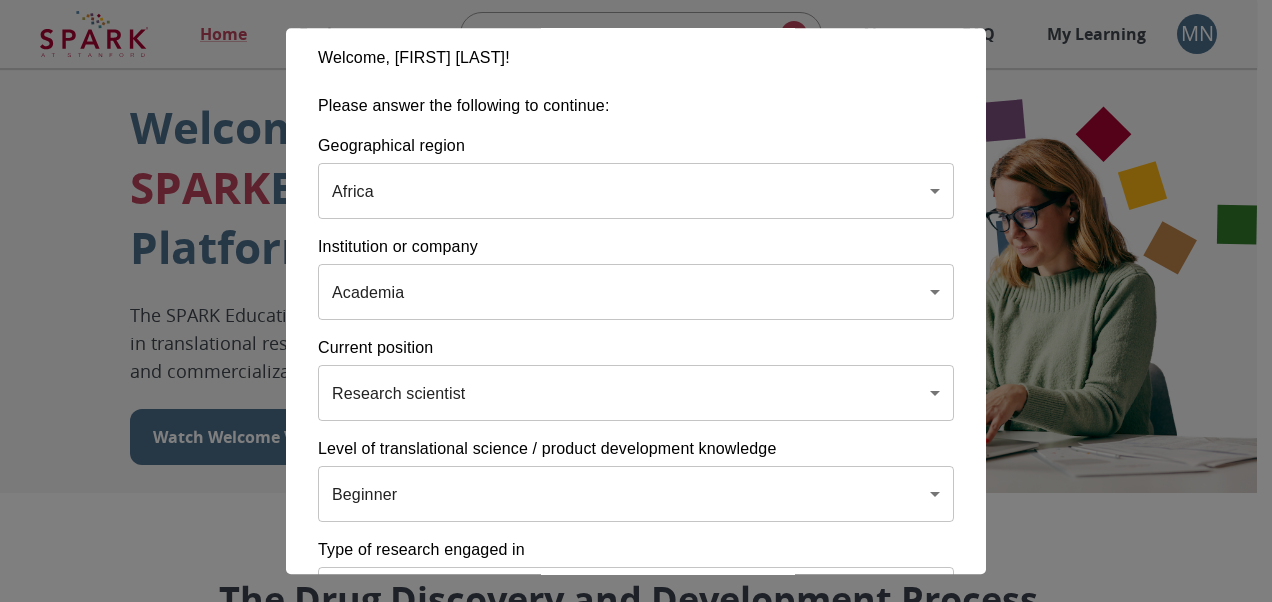 scroll, scrollTop: 0, scrollLeft: 0, axis: both 